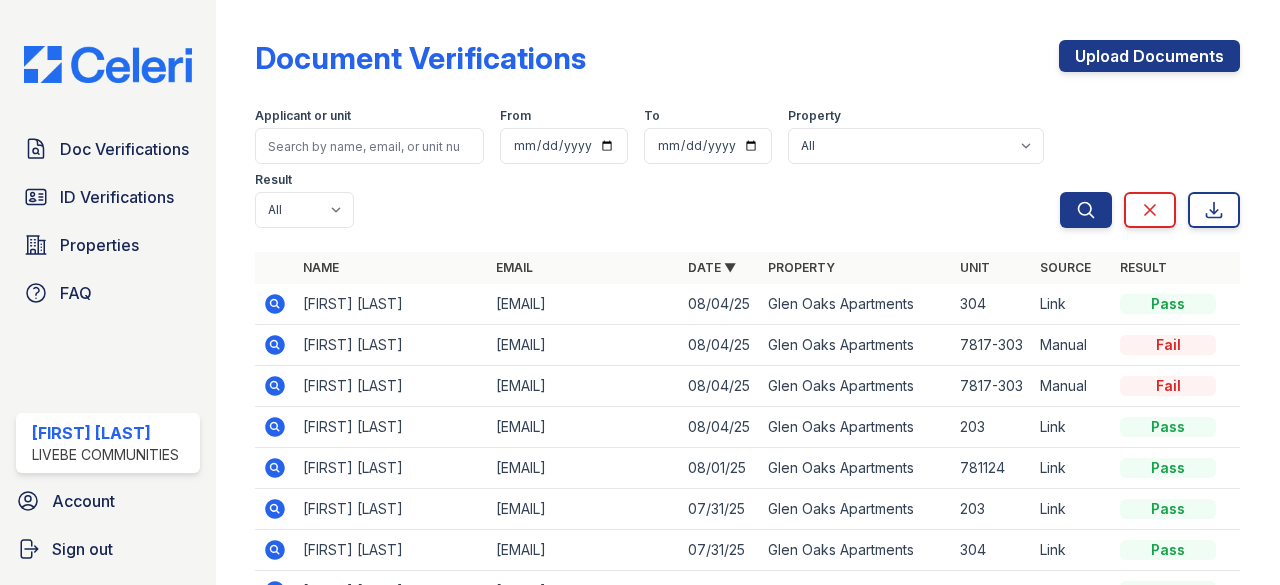 scroll, scrollTop: 0, scrollLeft: 0, axis: both 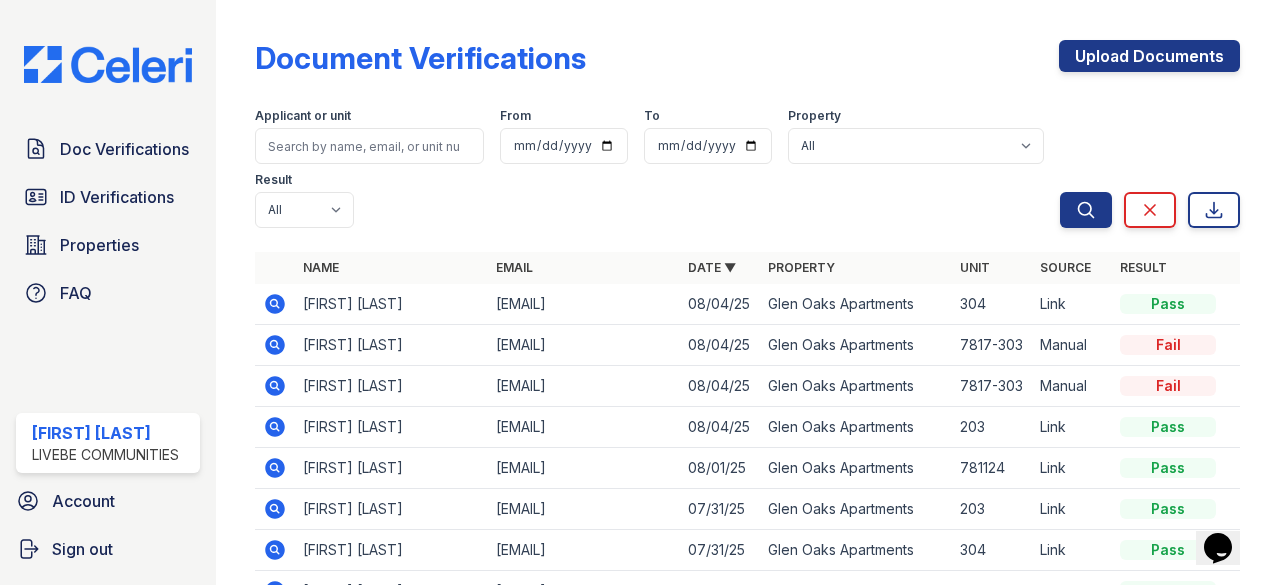click 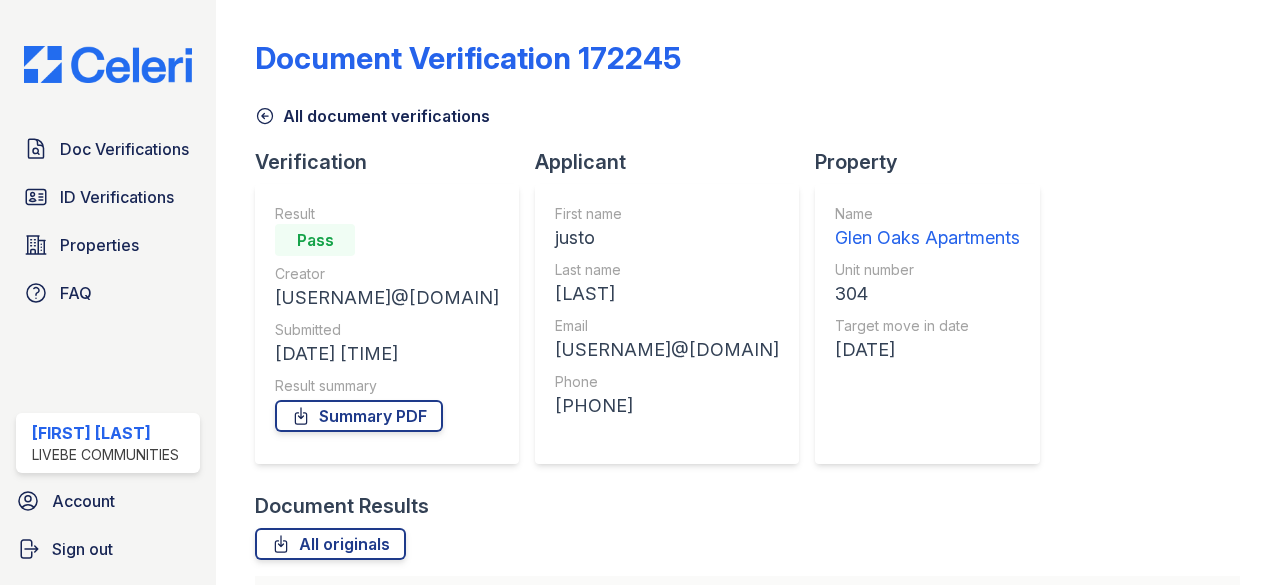 scroll, scrollTop: 0, scrollLeft: 0, axis: both 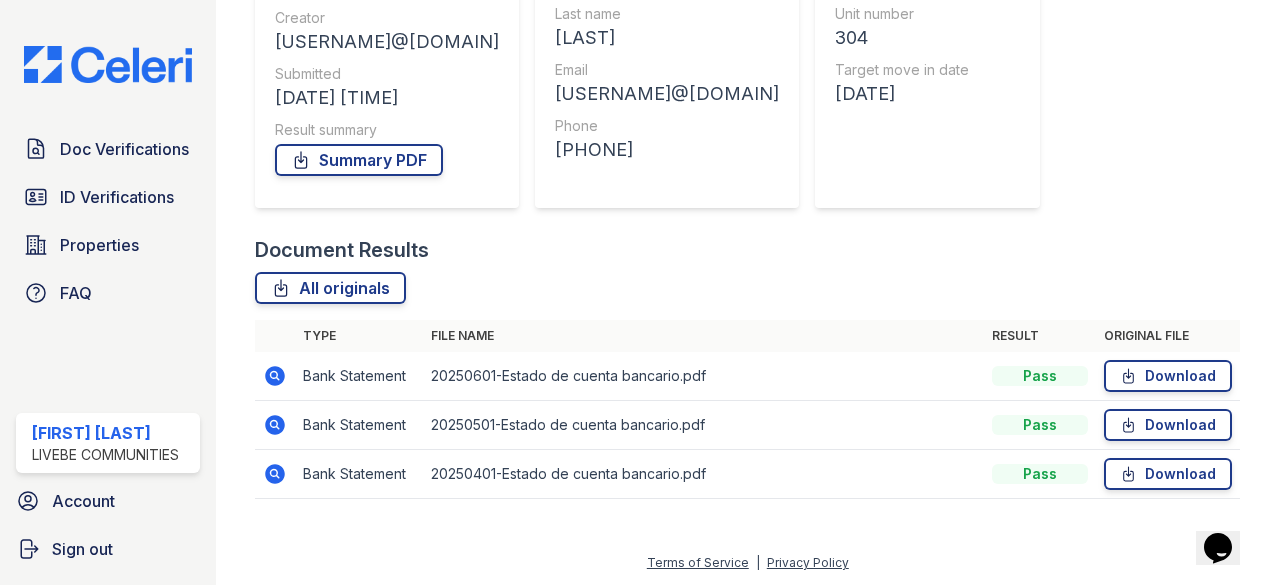click 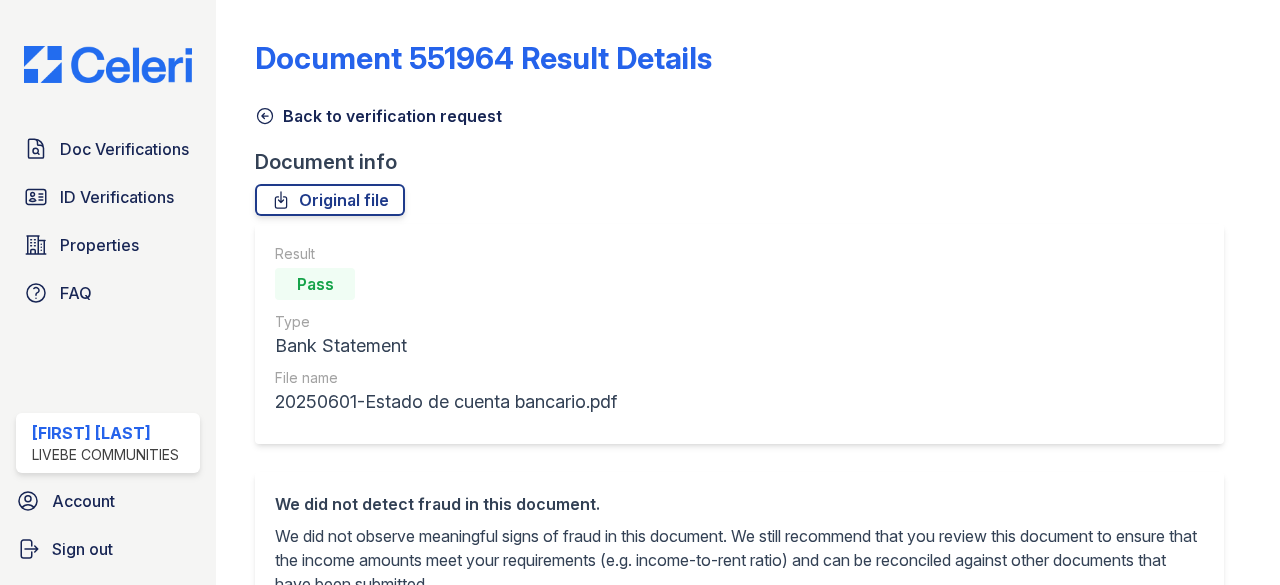 scroll, scrollTop: 0, scrollLeft: 0, axis: both 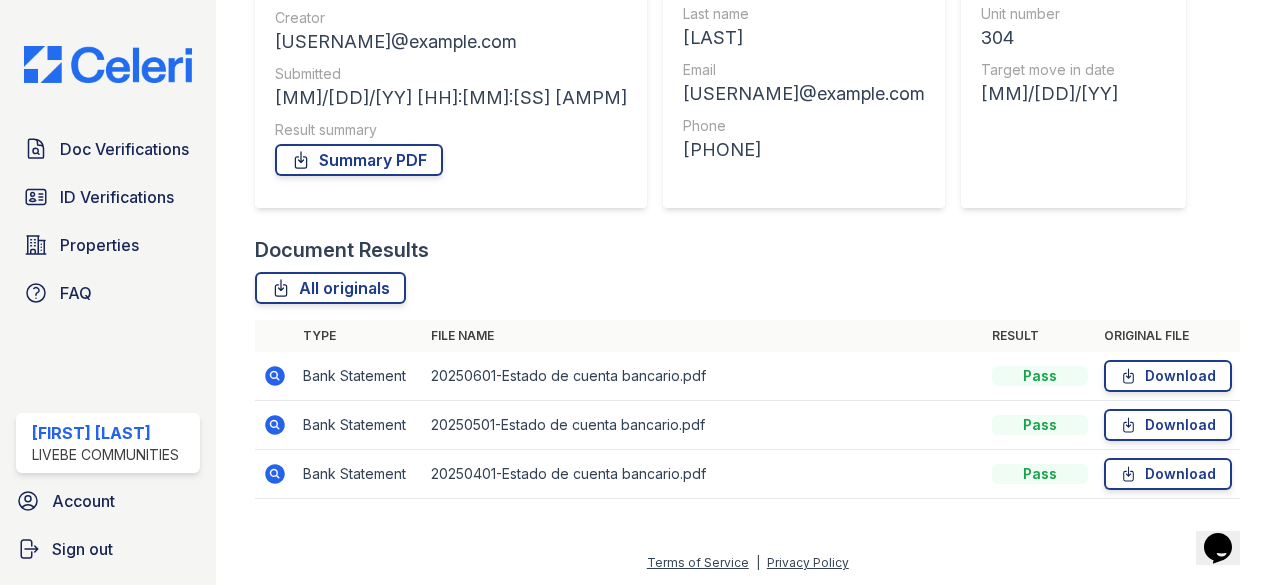 click 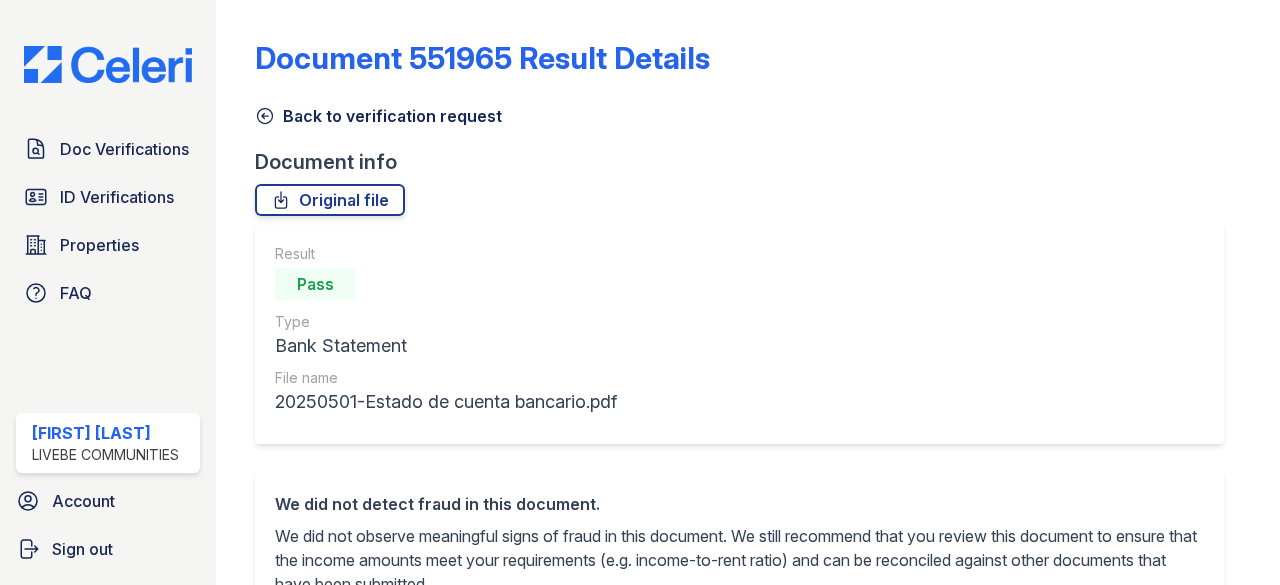 scroll, scrollTop: 0, scrollLeft: 0, axis: both 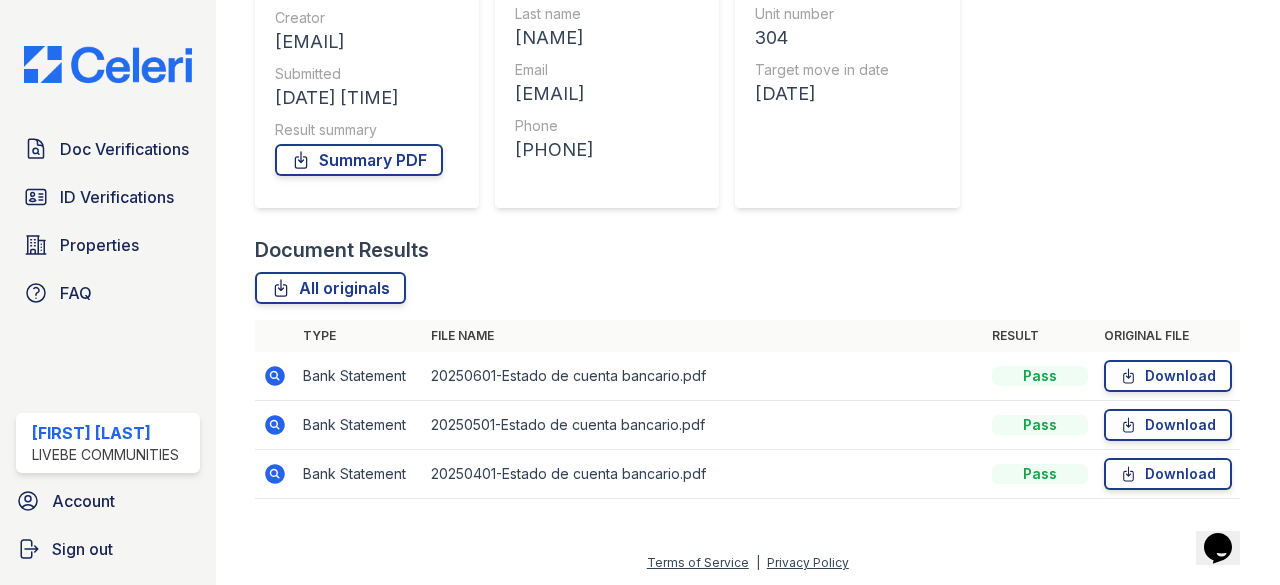 click 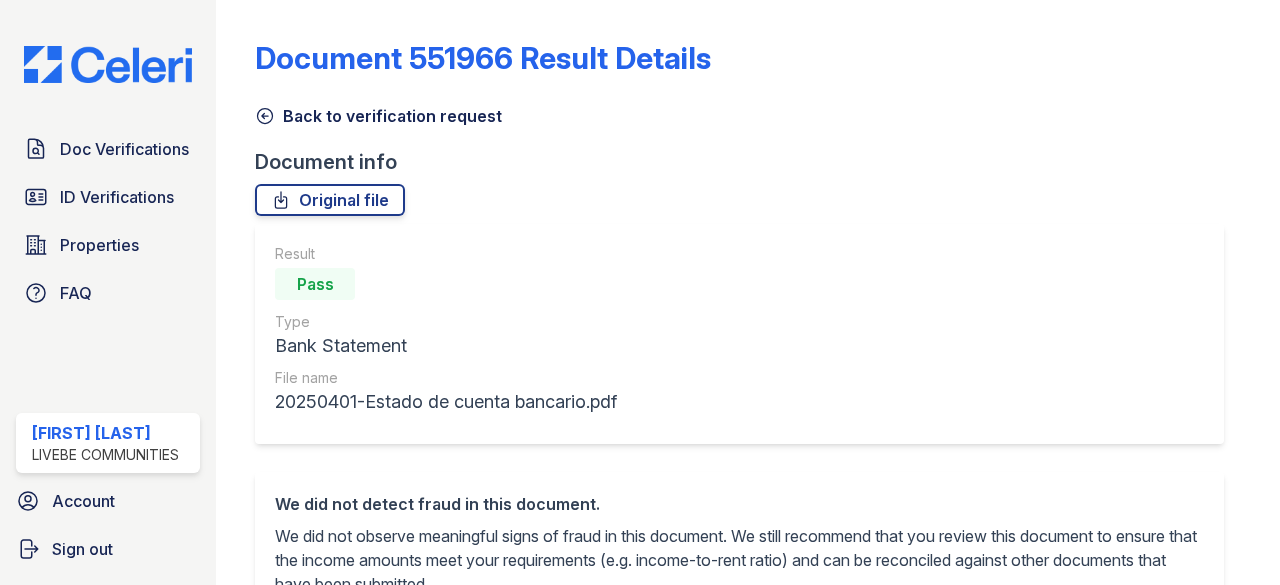 click on "We did not detect fraud in this document.
We did not observe meaningful signs of fraud in this document. We still recommend that you review this document to ensure that the income amounts meet your requirements (e.g. income-to-rent ratio) and can be reconciled against other documents that have been submitted." at bounding box center [739, 544] 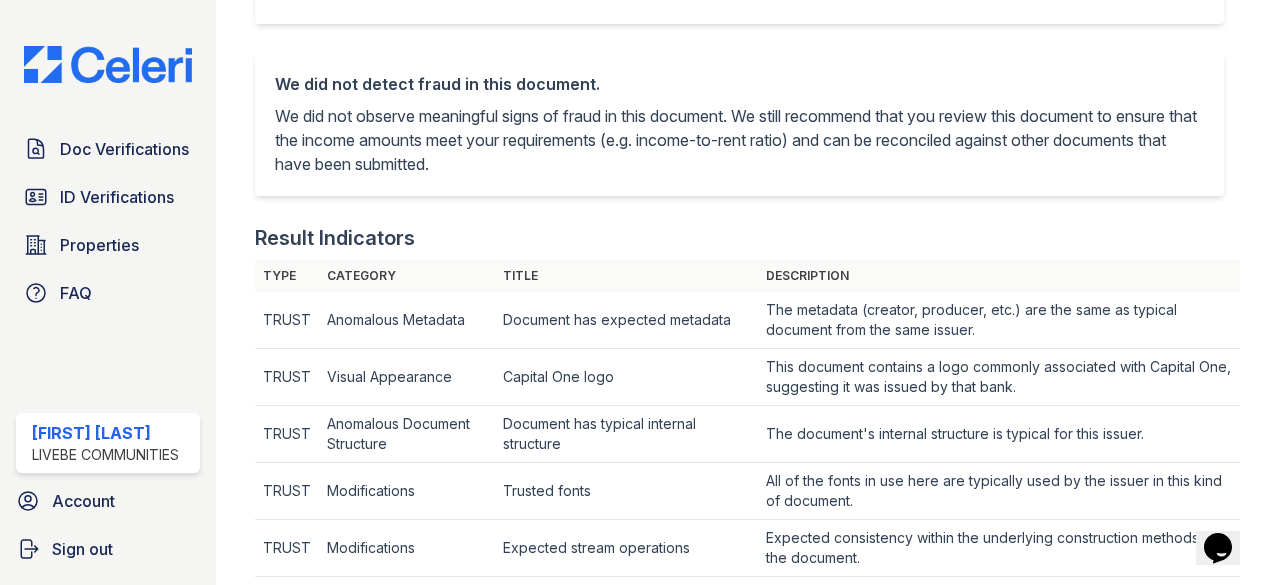 scroll, scrollTop: 500, scrollLeft: 0, axis: vertical 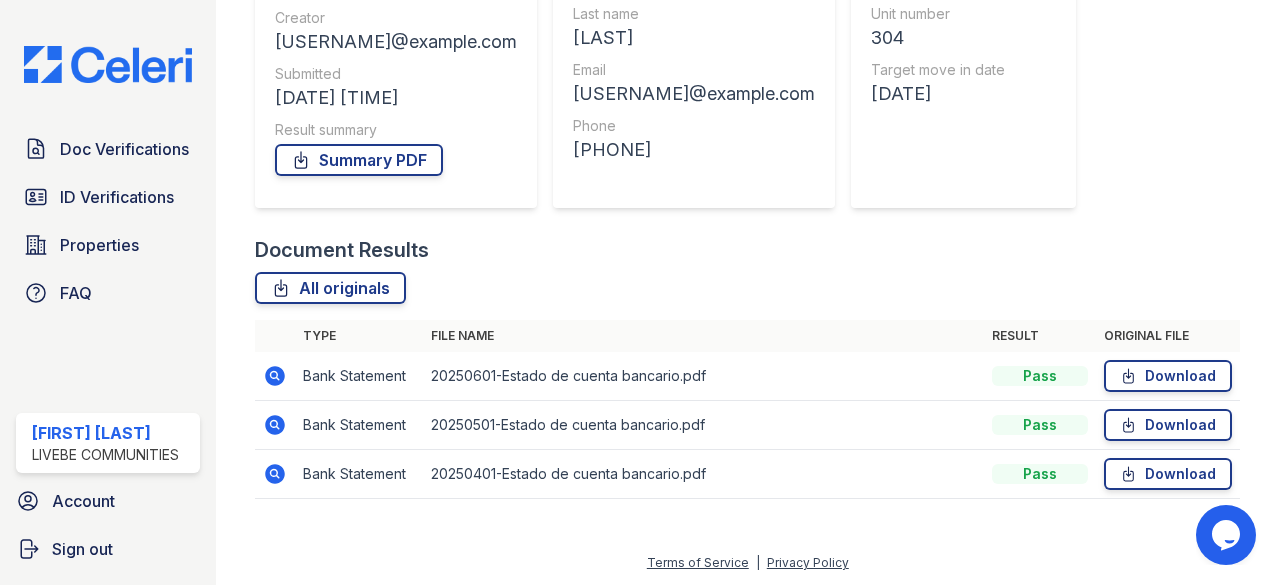 click 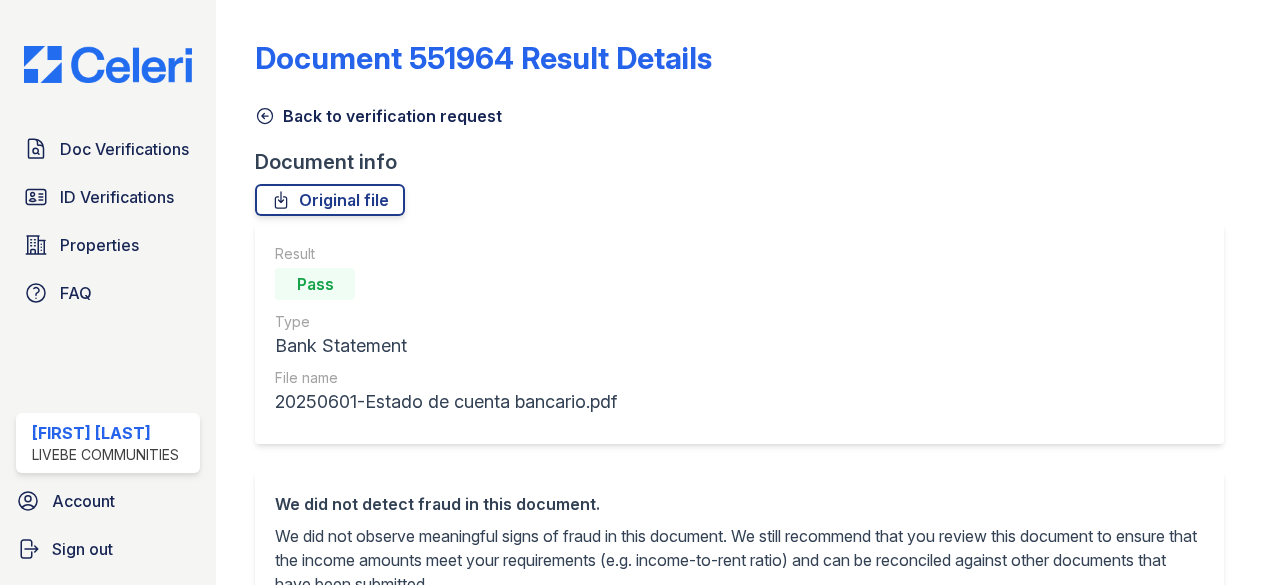 scroll, scrollTop: 0, scrollLeft: 0, axis: both 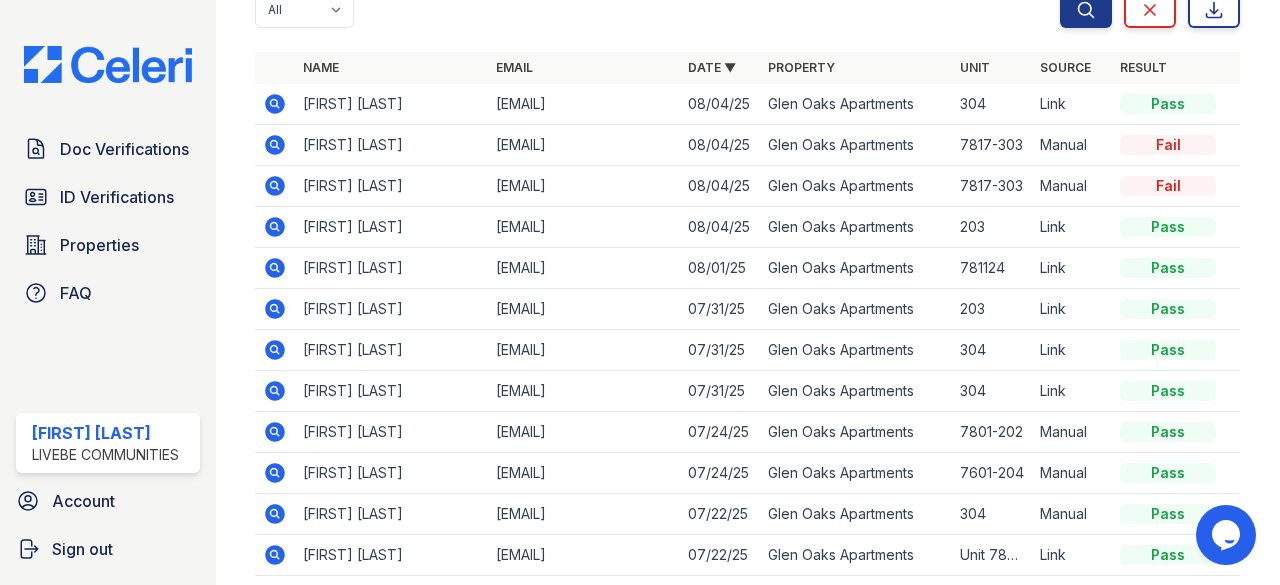 click 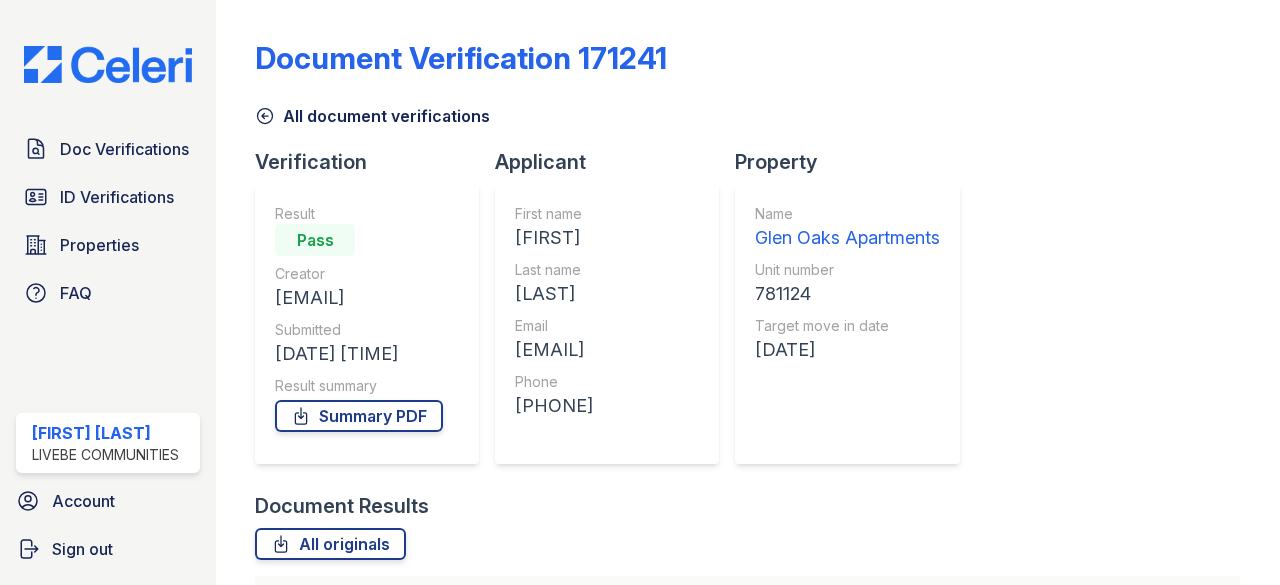 scroll, scrollTop: 0, scrollLeft: 0, axis: both 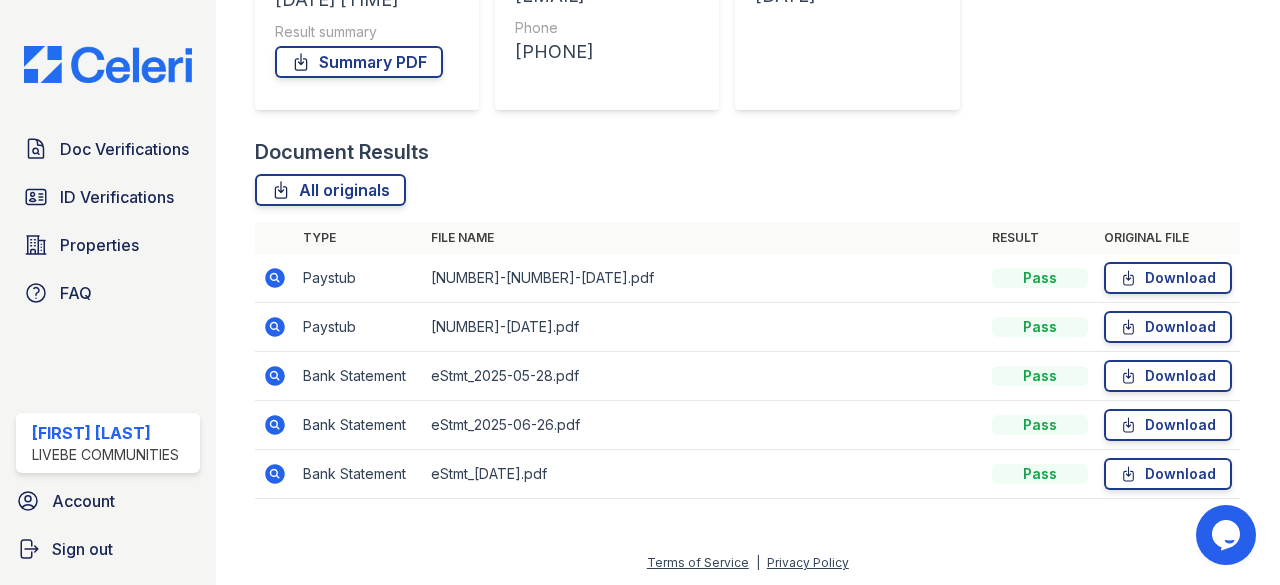 click 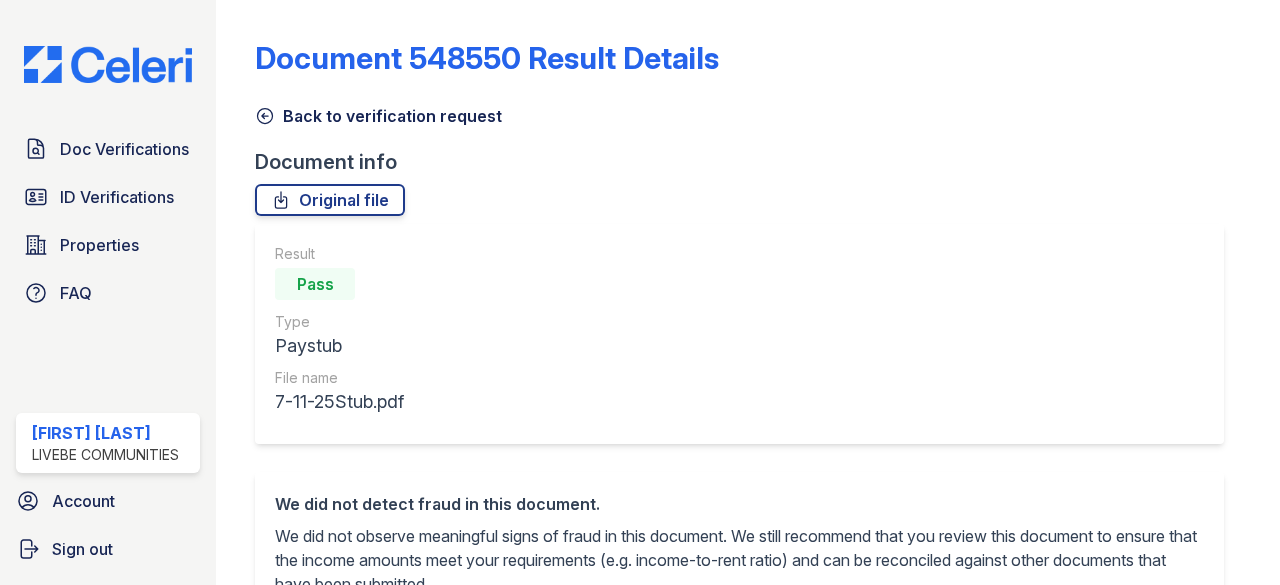scroll, scrollTop: 0, scrollLeft: 0, axis: both 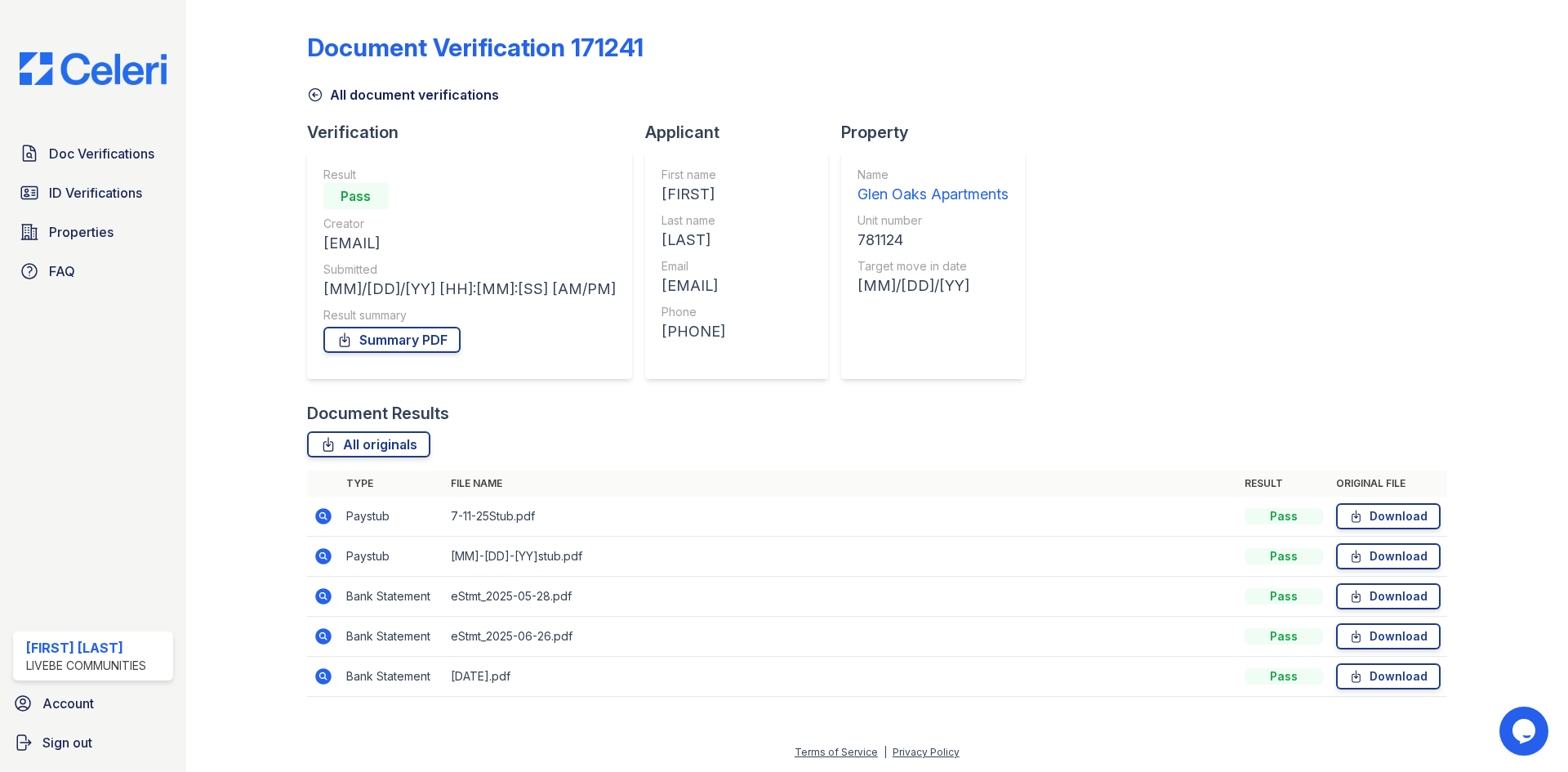 click 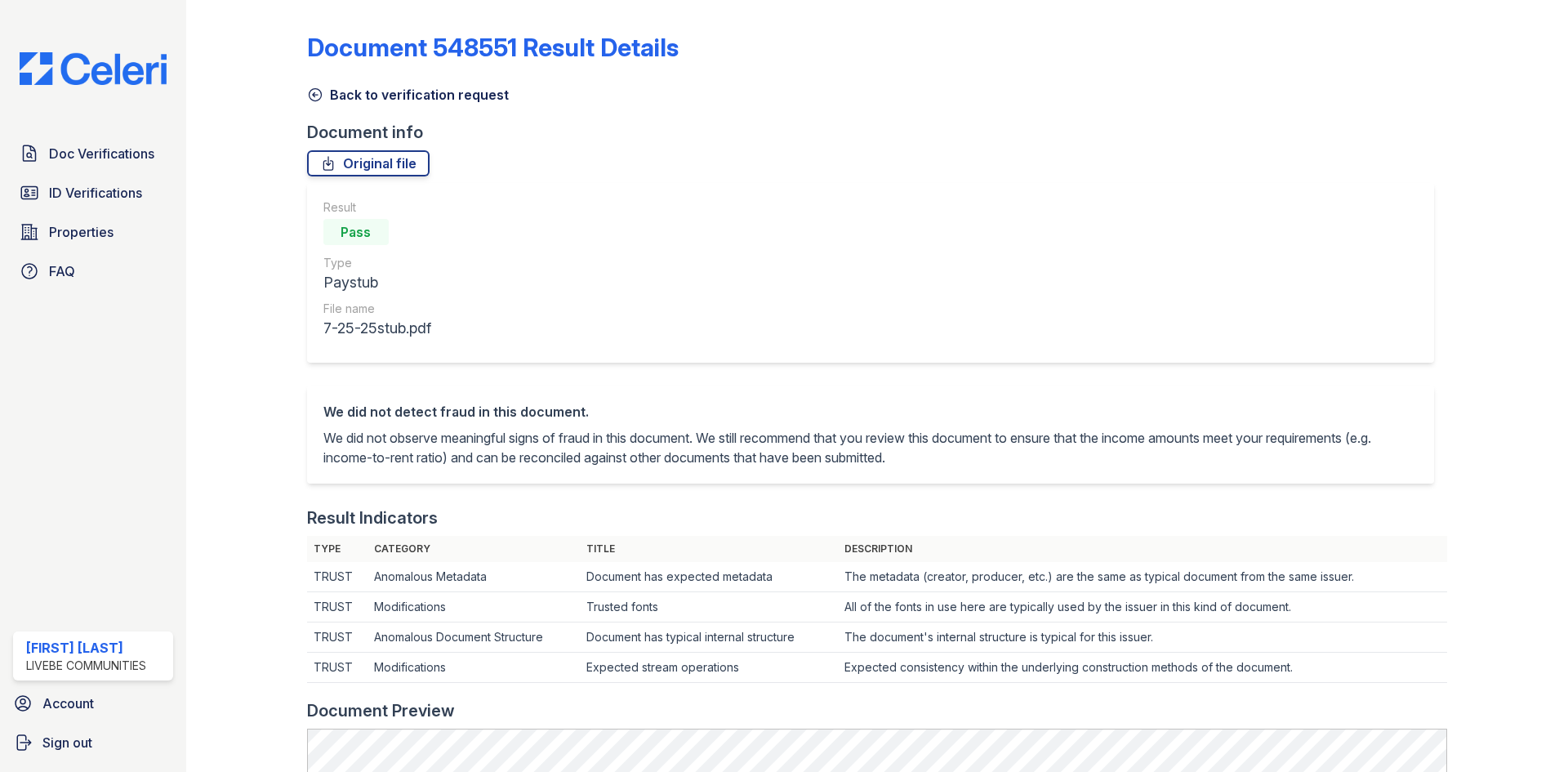 scroll, scrollTop: 0, scrollLeft: 0, axis: both 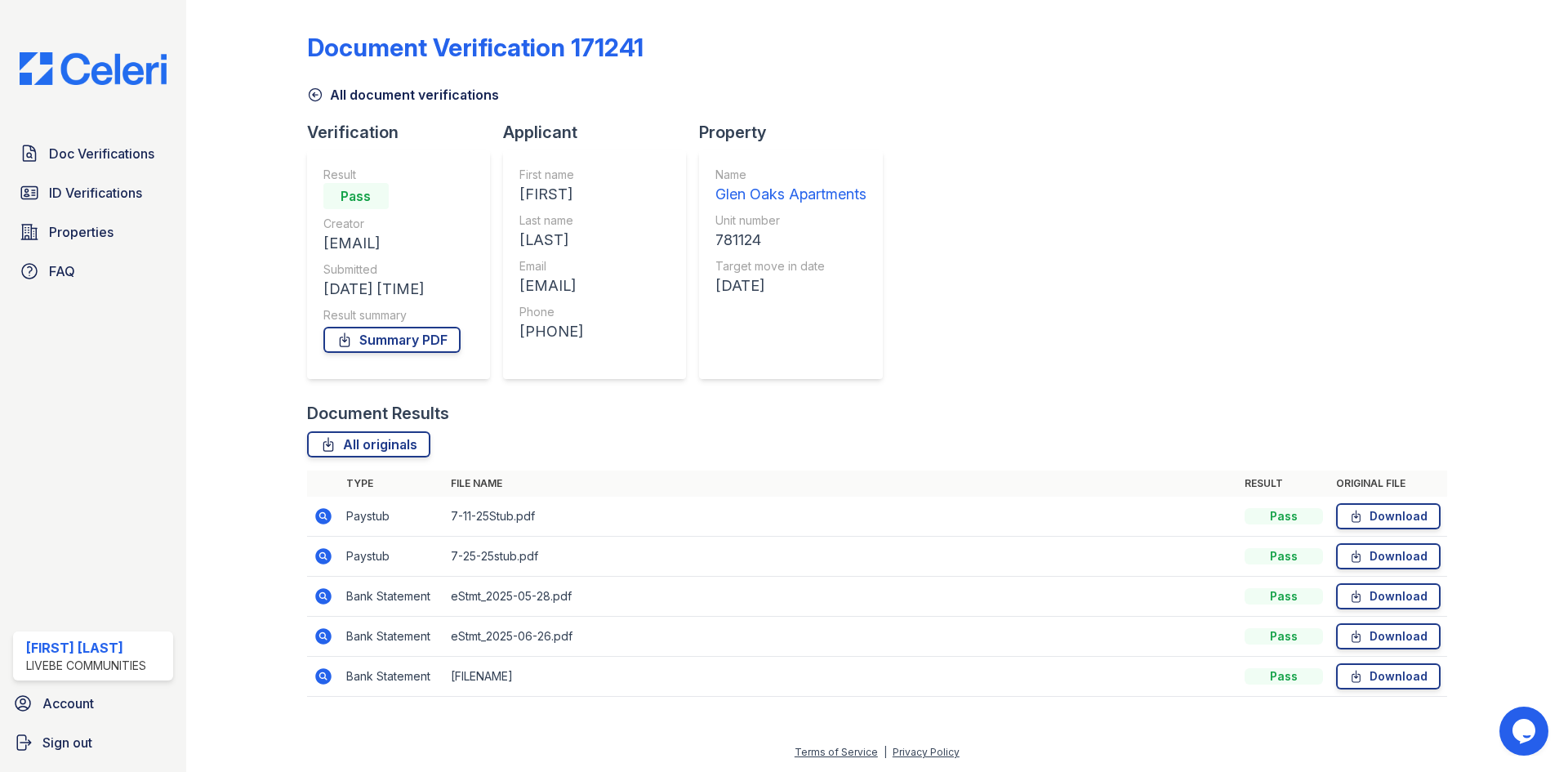 click 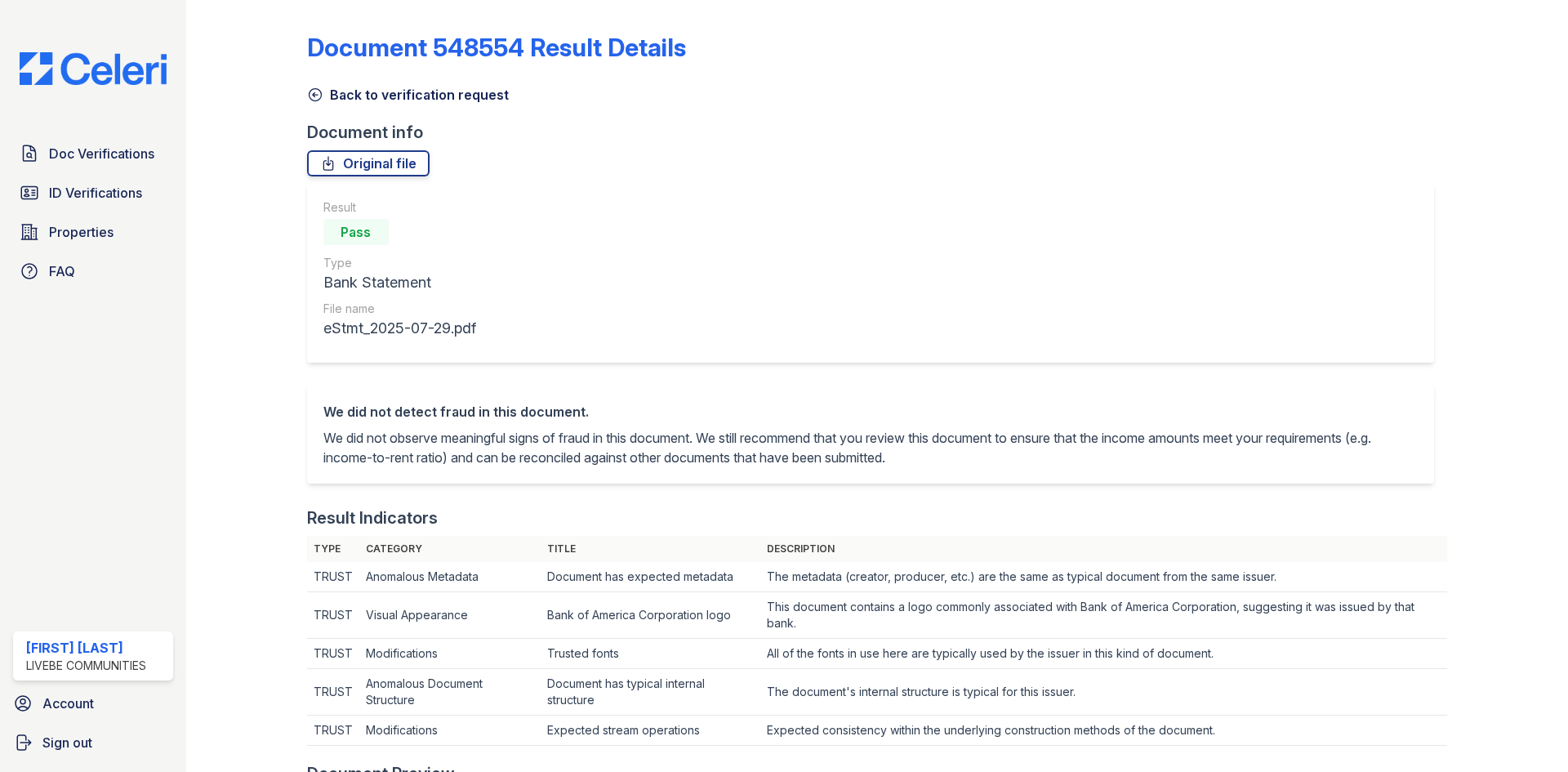 scroll, scrollTop: 0, scrollLeft: 0, axis: both 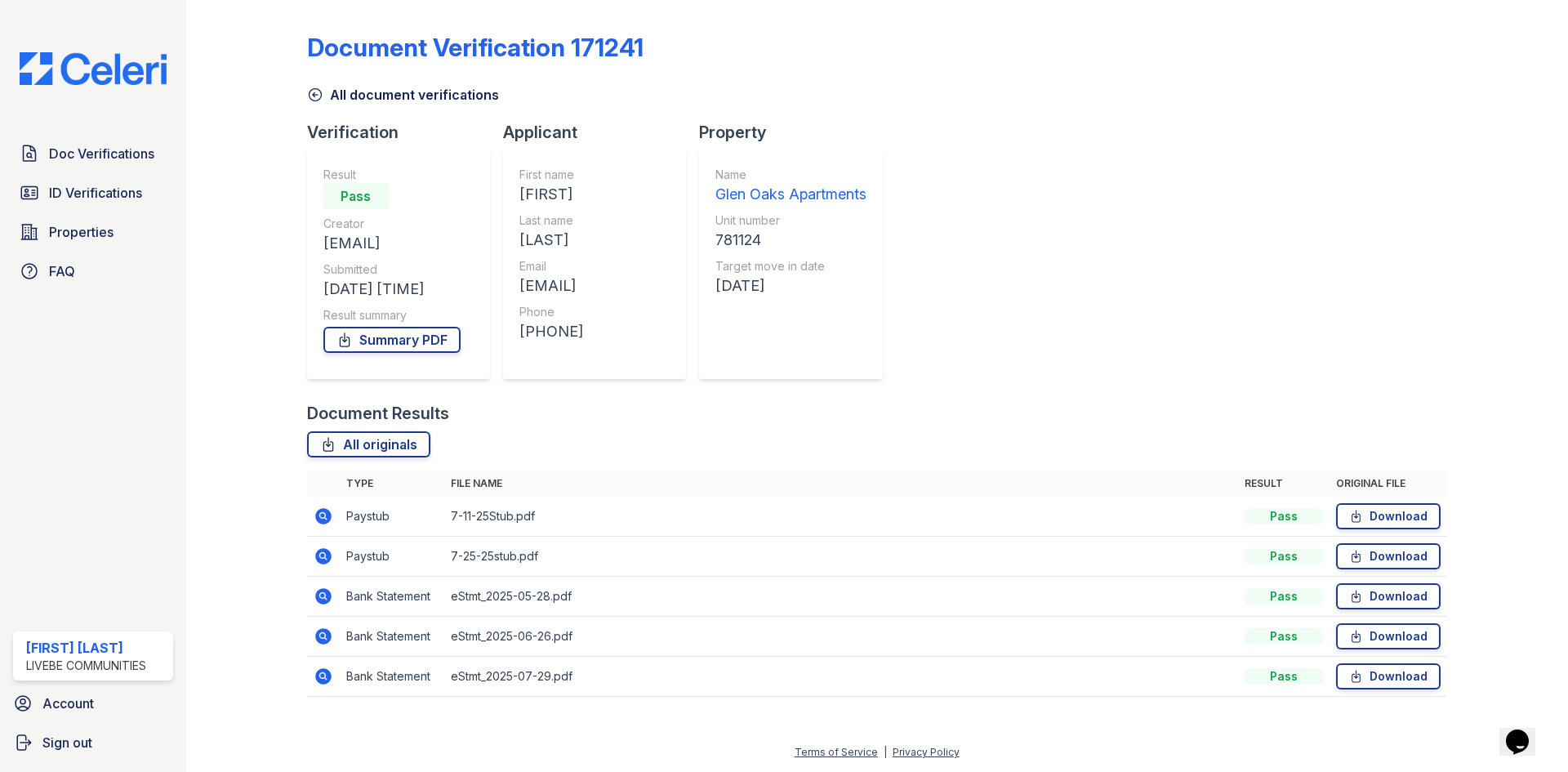 click 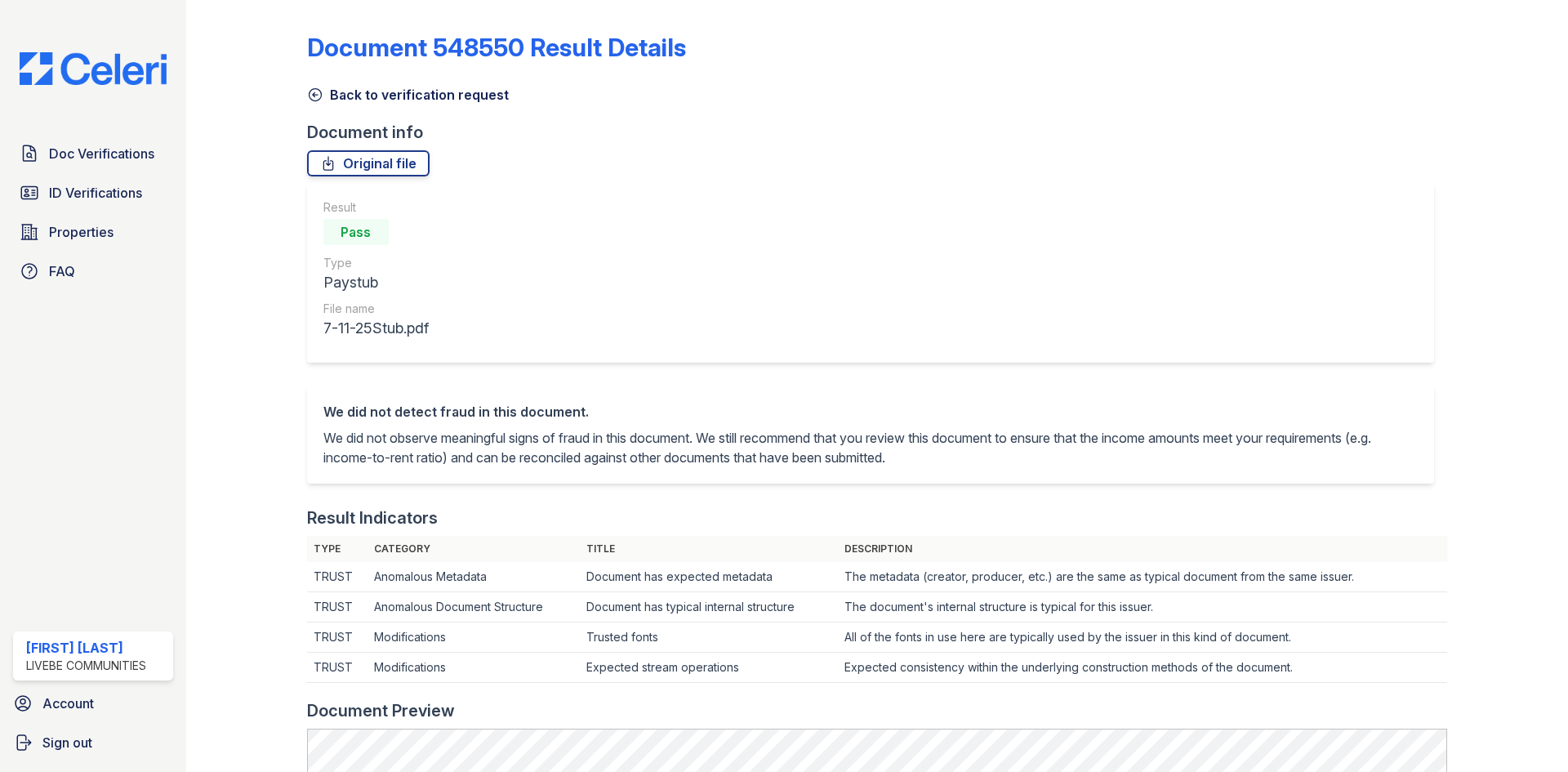 scroll, scrollTop: 0, scrollLeft: 0, axis: both 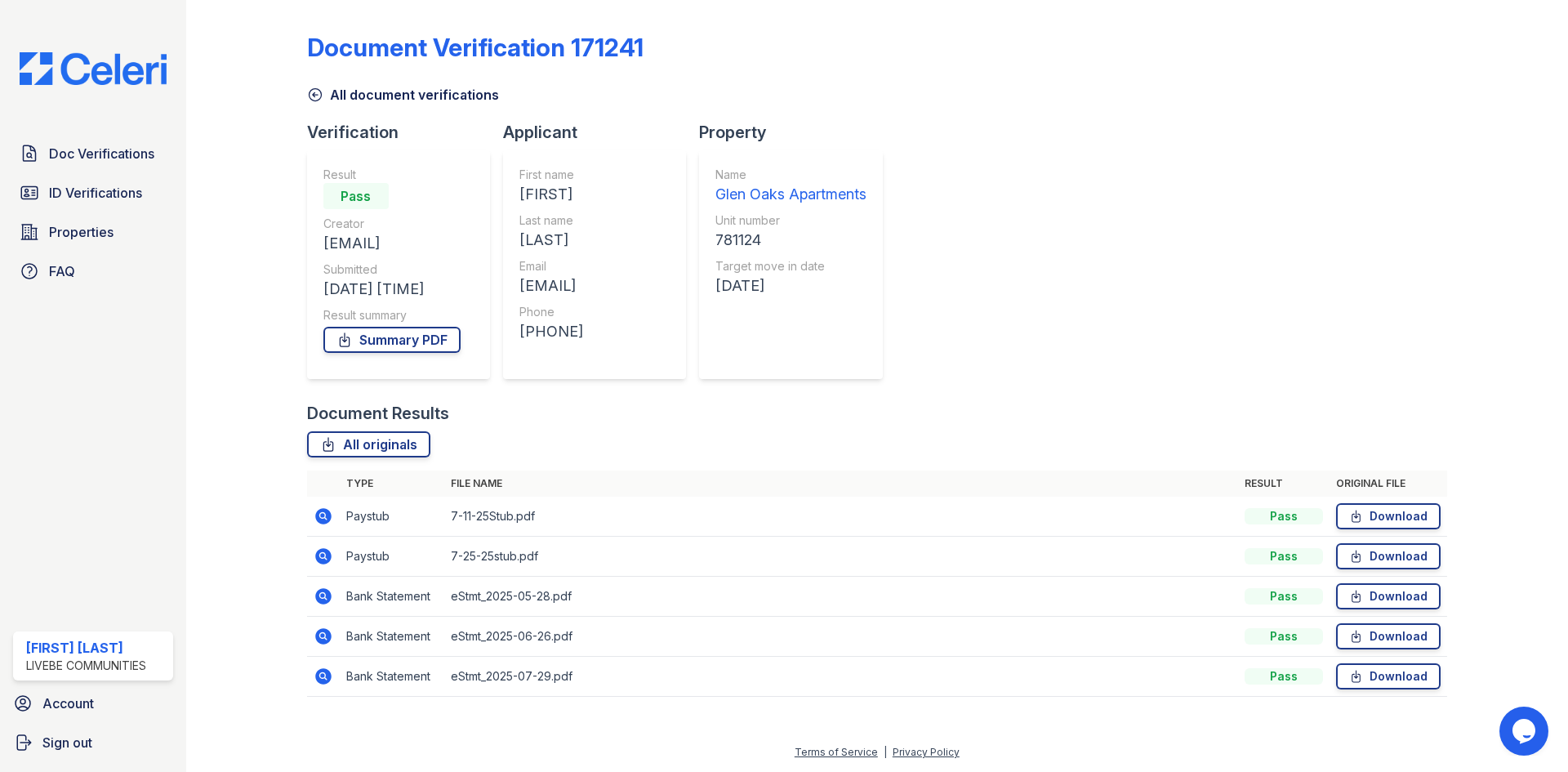 click 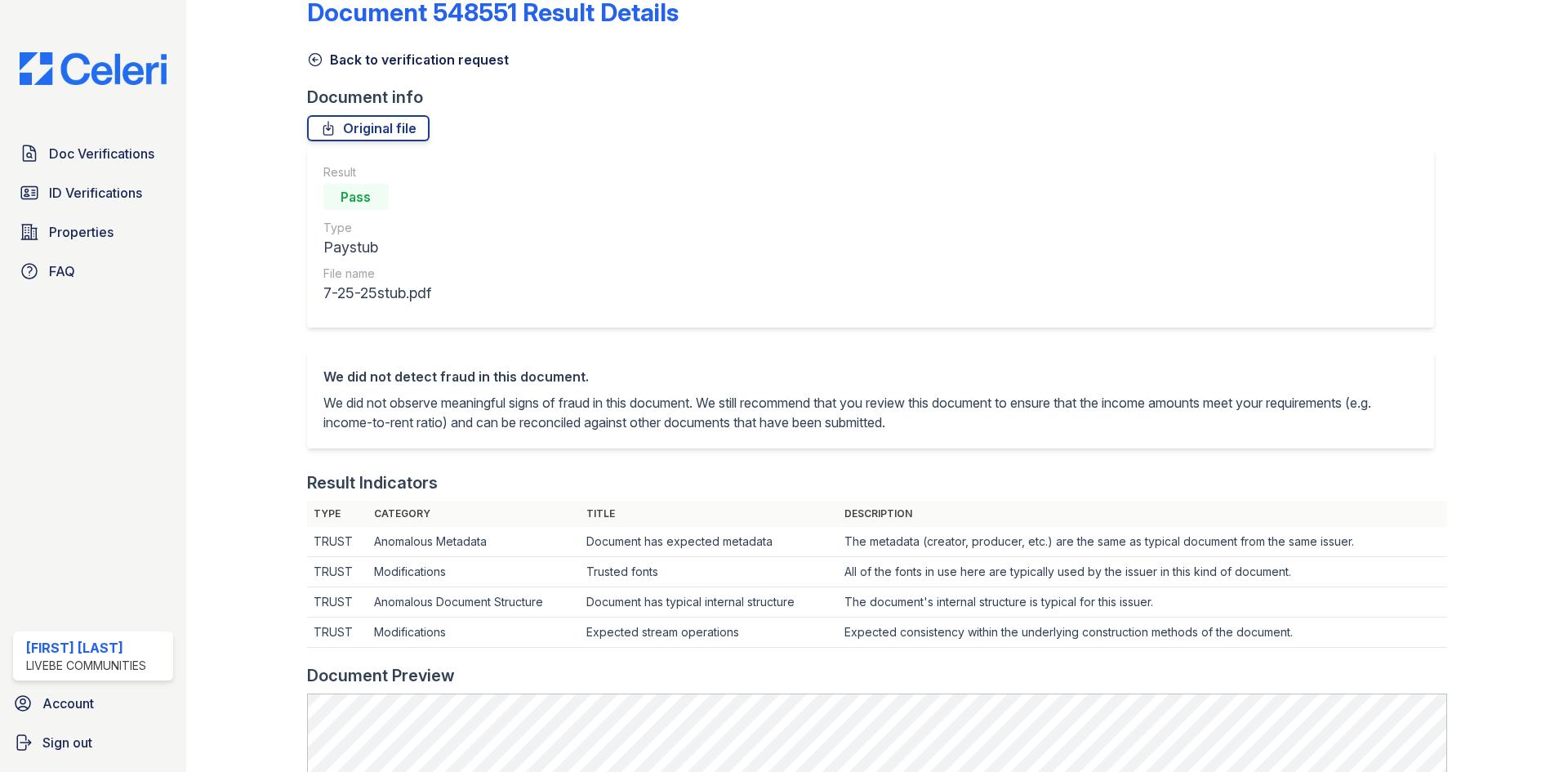 scroll, scrollTop: 0, scrollLeft: 0, axis: both 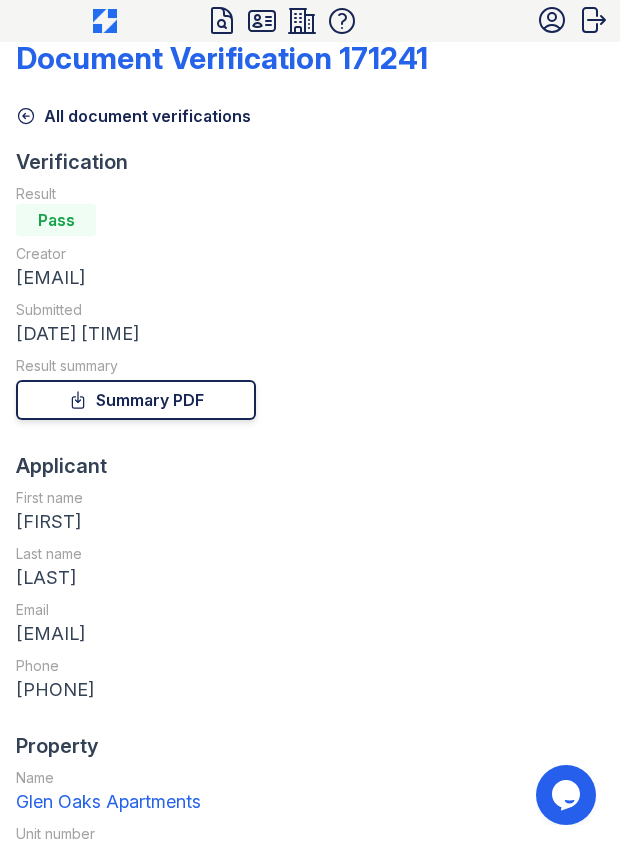click on "Summary PDF" at bounding box center (136, 400) 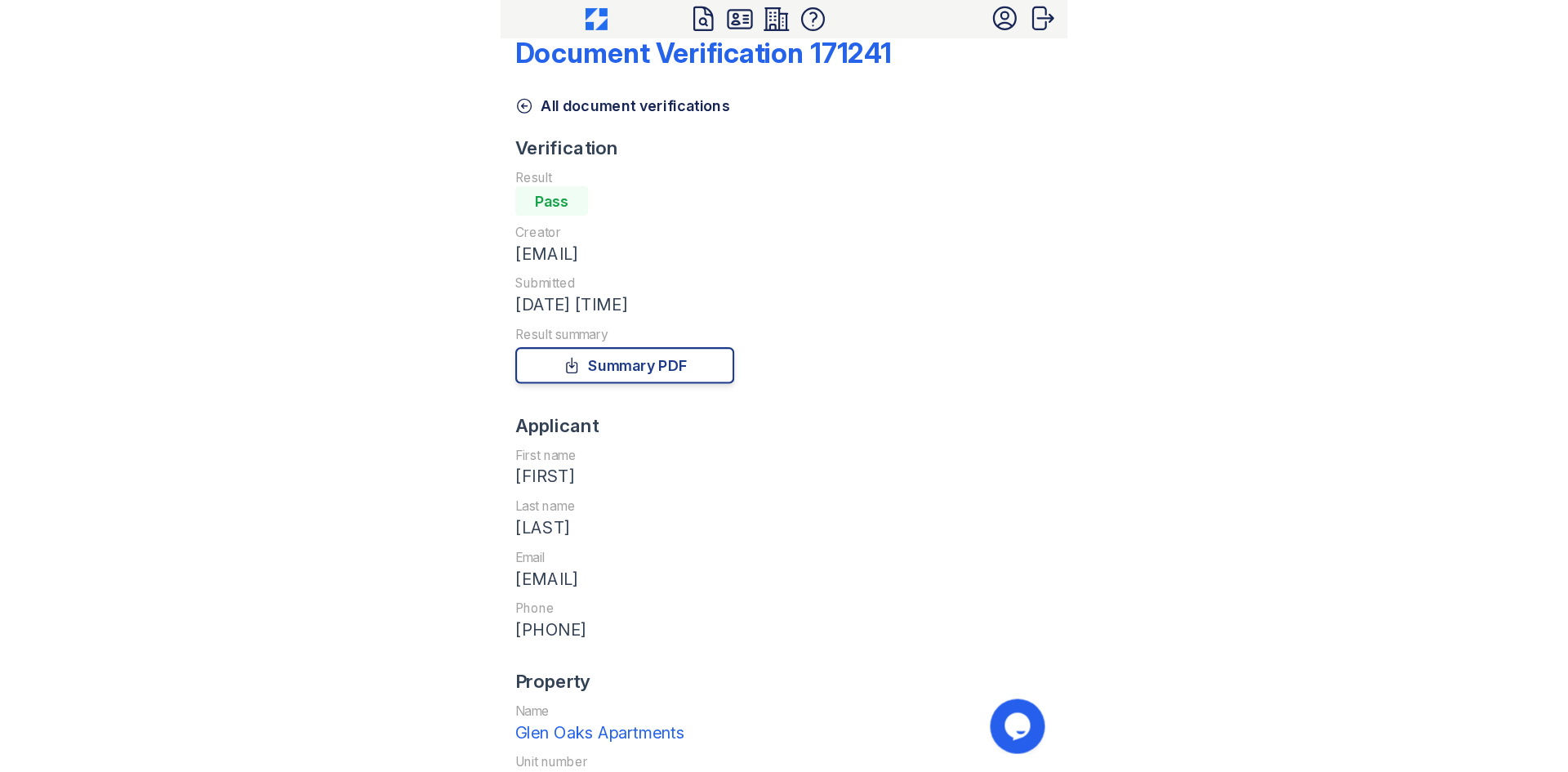 scroll, scrollTop: 0, scrollLeft: 0, axis: both 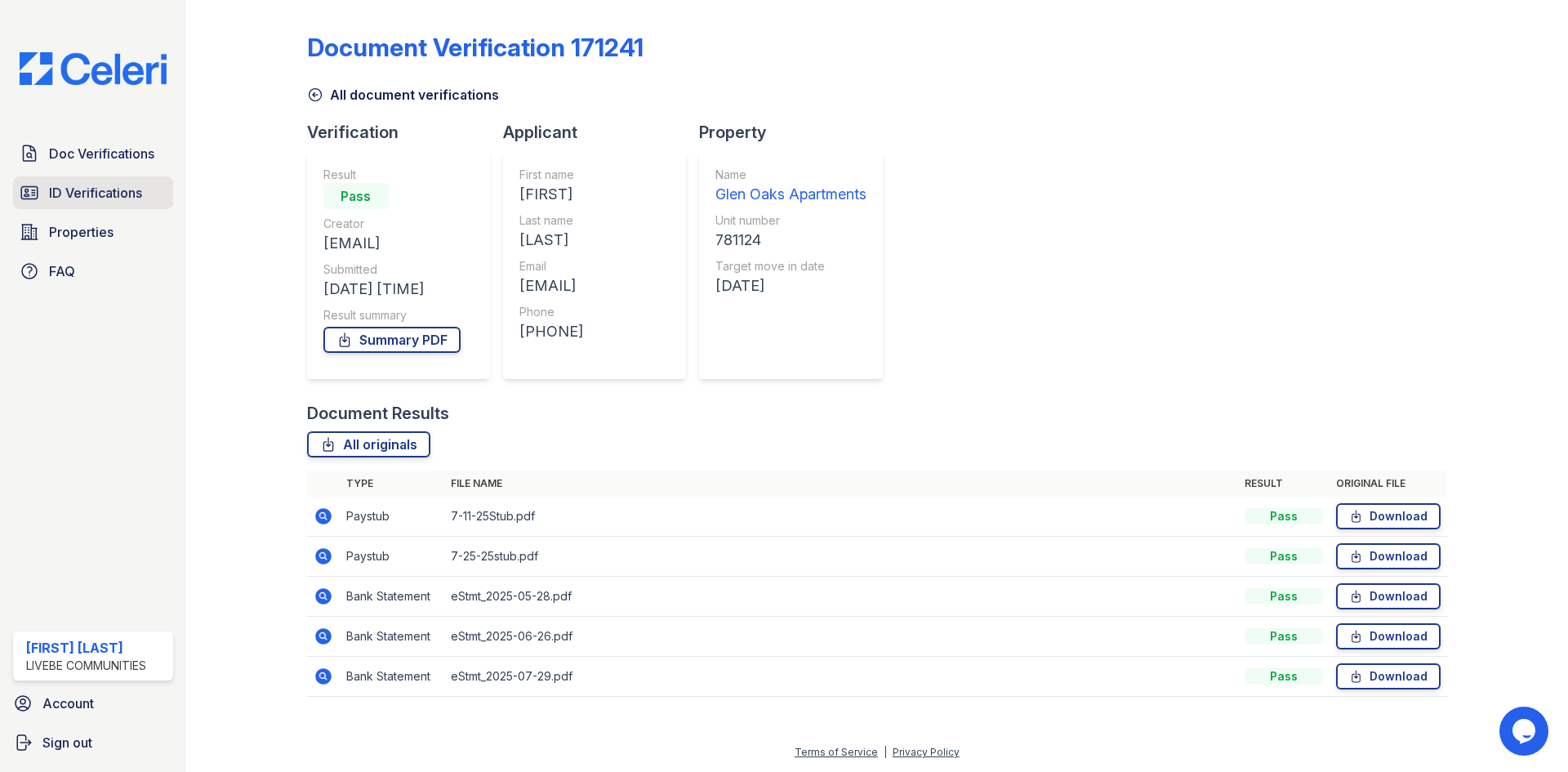 click on "ID Verifications" at bounding box center (96, 193) 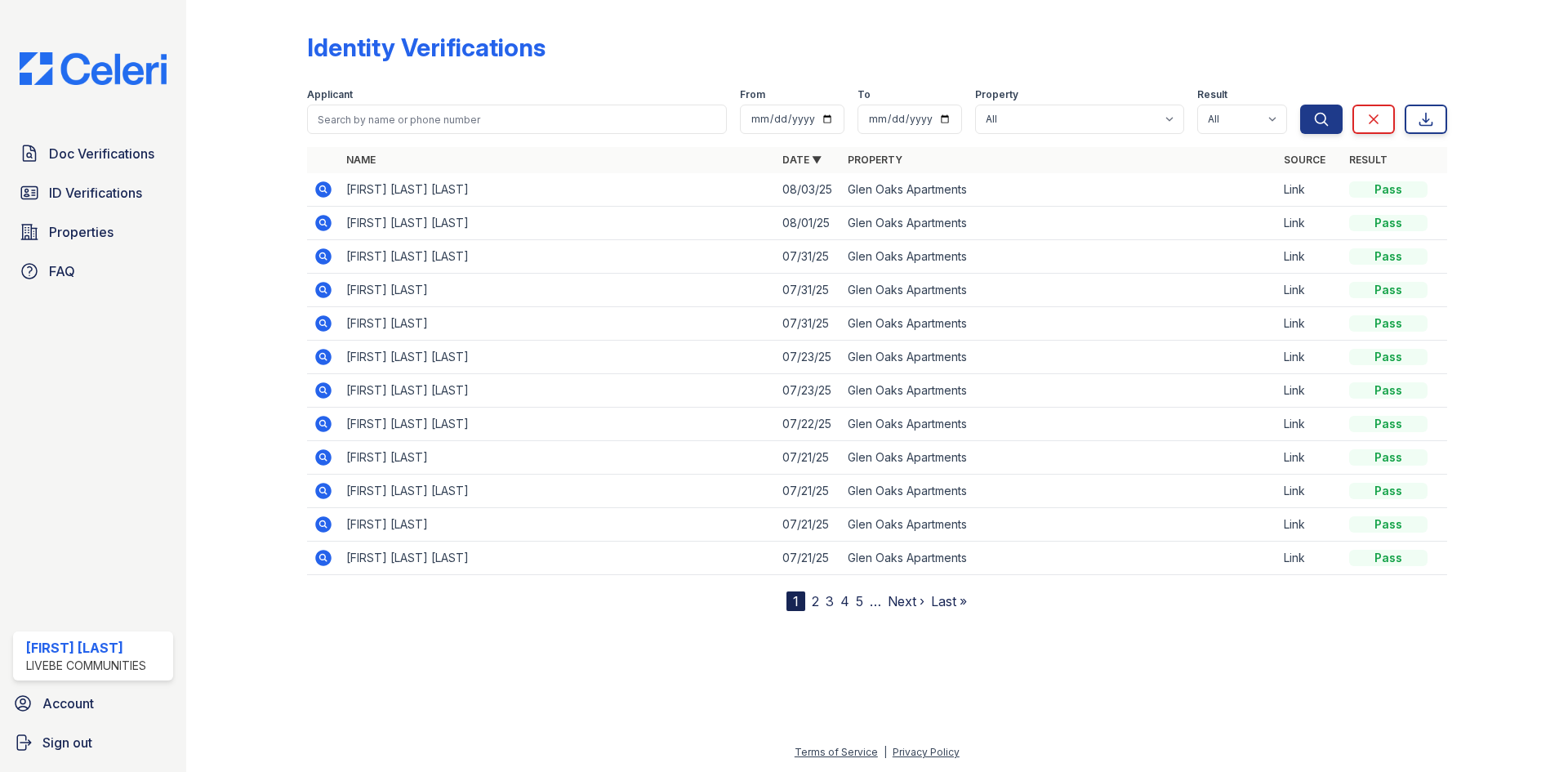 click 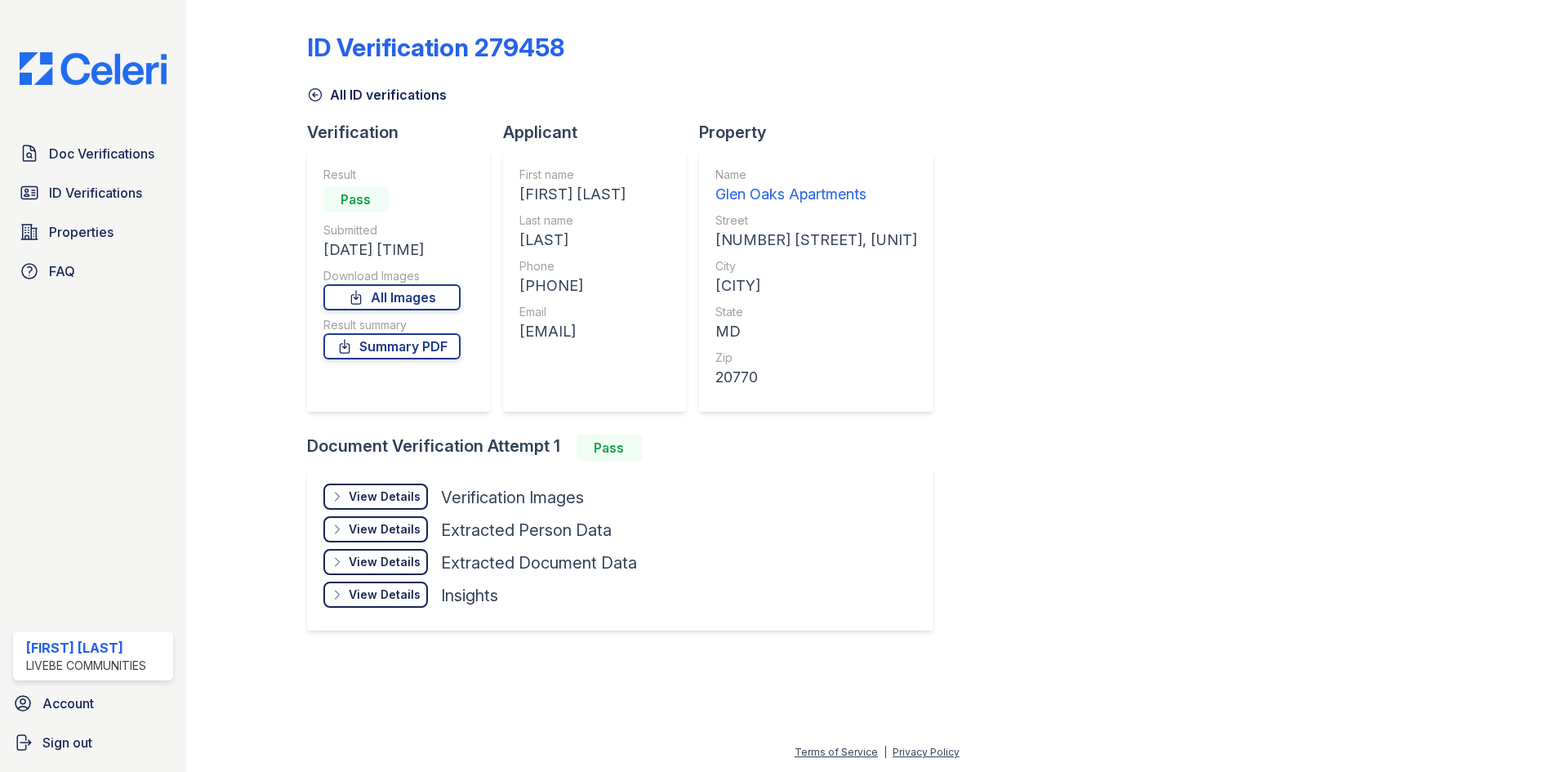 scroll, scrollTop: 0, scrollLeft: 0, axis: both 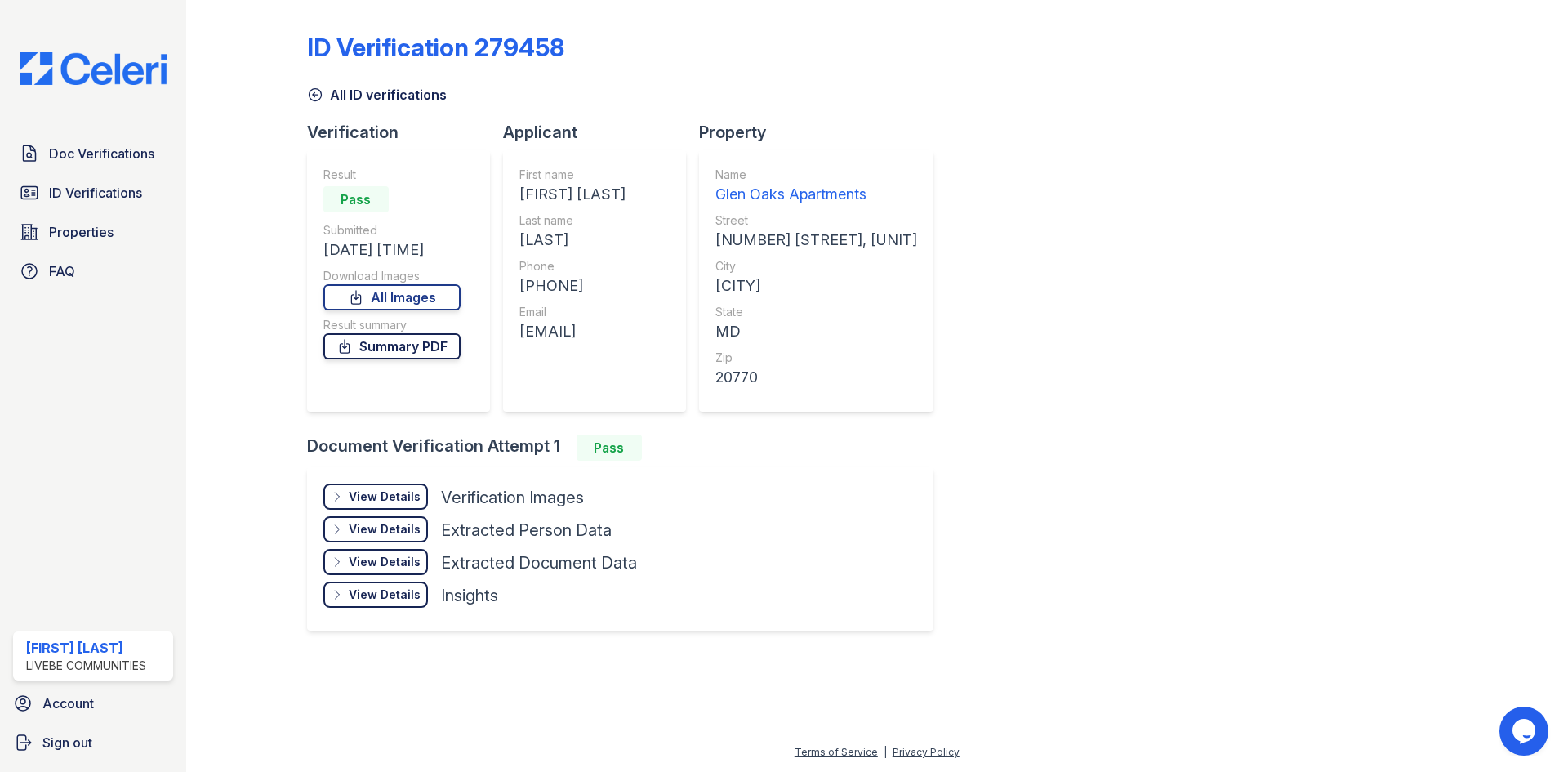 click on "Summary PDF" at bounding box center (392, 346) 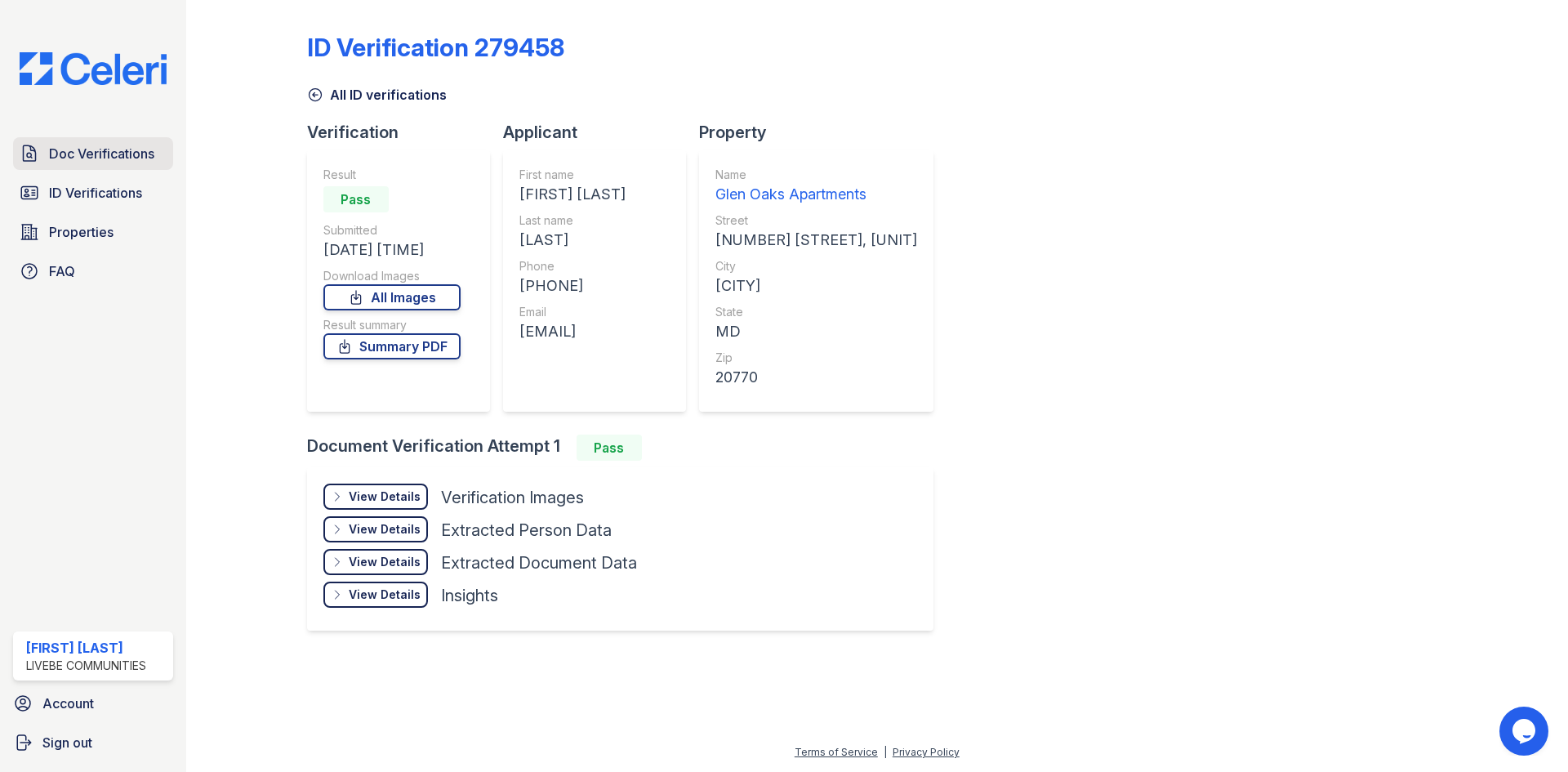 click on "Doc Verifications" at bounding box center [101, 154] 